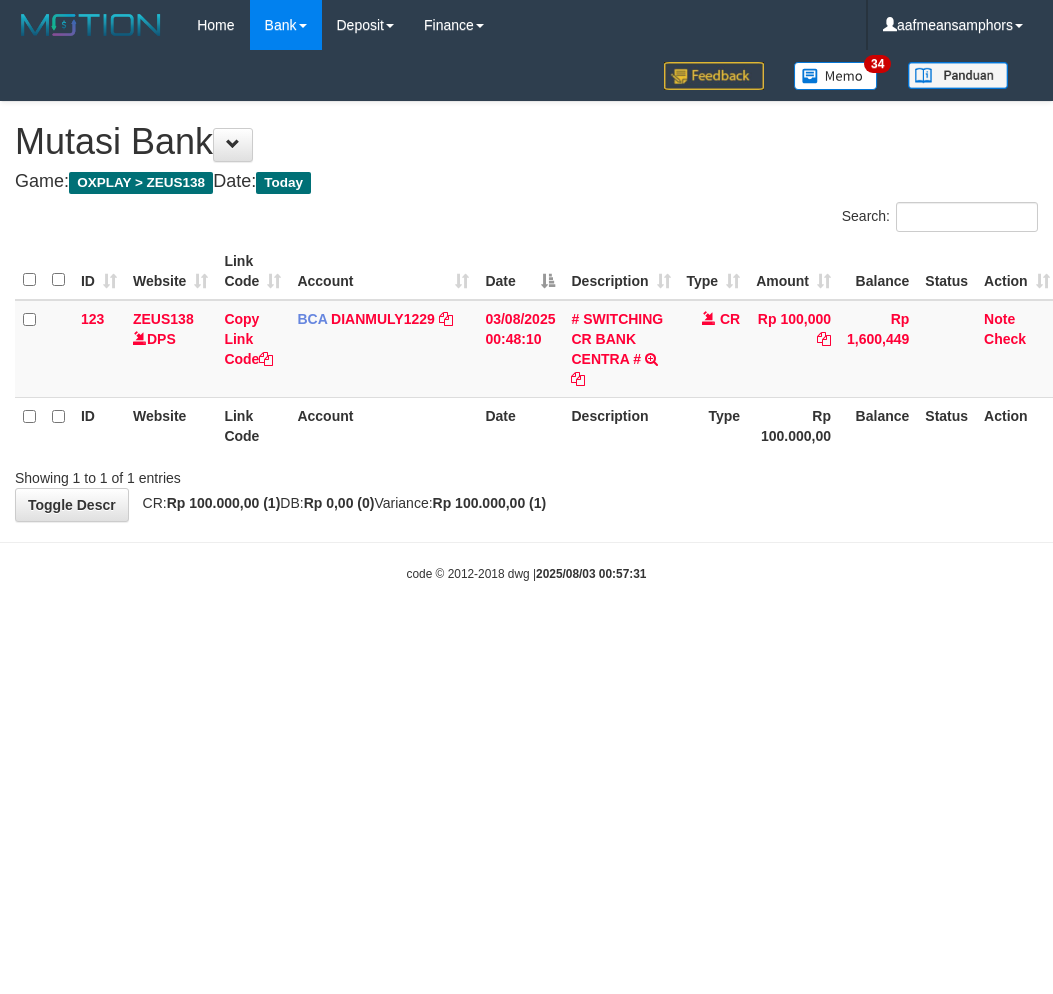 scroll, scrollTop: 0, scrollLeft: 0, axis: both 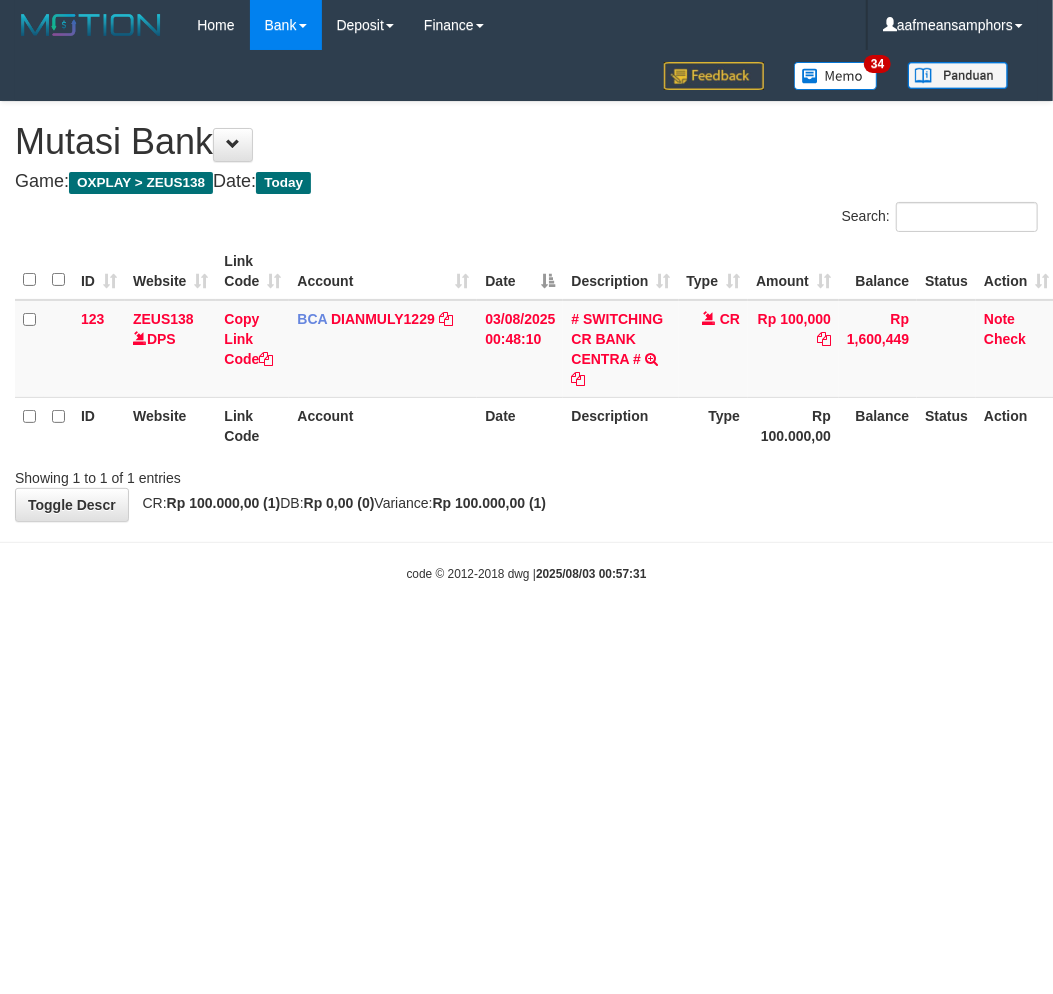 click on "Toggle navigation
Home
Bank
Account List
Load
By Website
Group
[OXPLAY]													ZEUS138
By Load Group (DPS)" at bounding box center (526, 316) 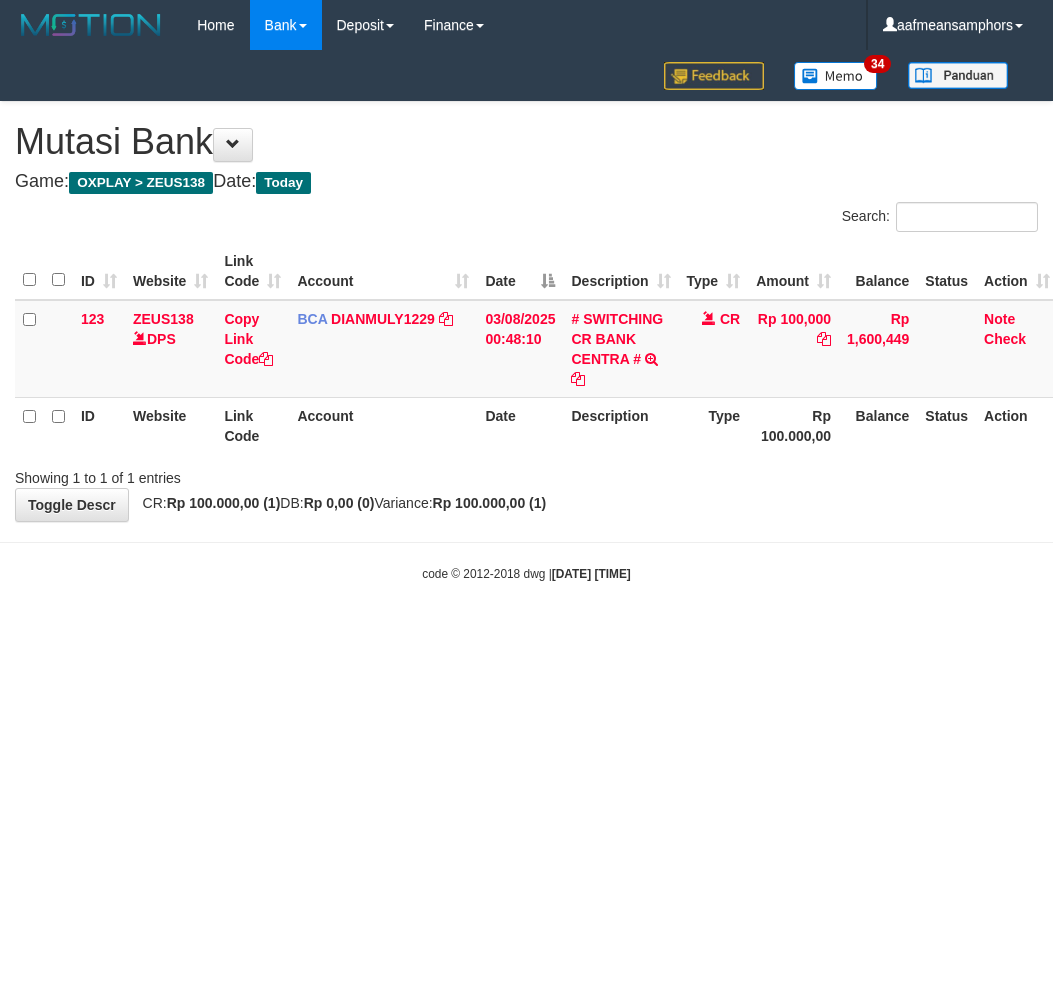 scroll, scrollTop: 0, scrollLeft: 0, axis: both 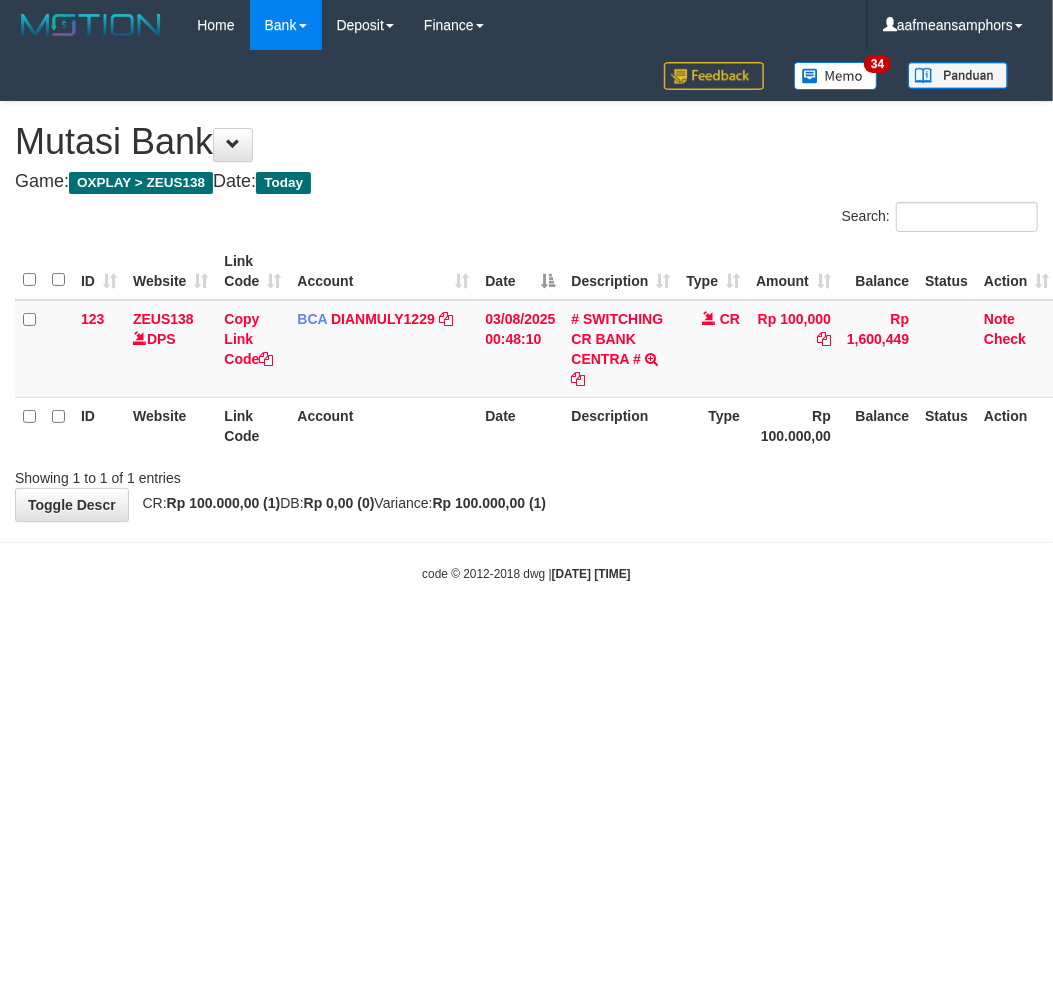 click on "Toggle navigation
Home
Bank
Account List
Load
By Website
Group
[OXPLAY]													ZEUS138
By Load Group (DPS)" at bounding box center (526, 316) 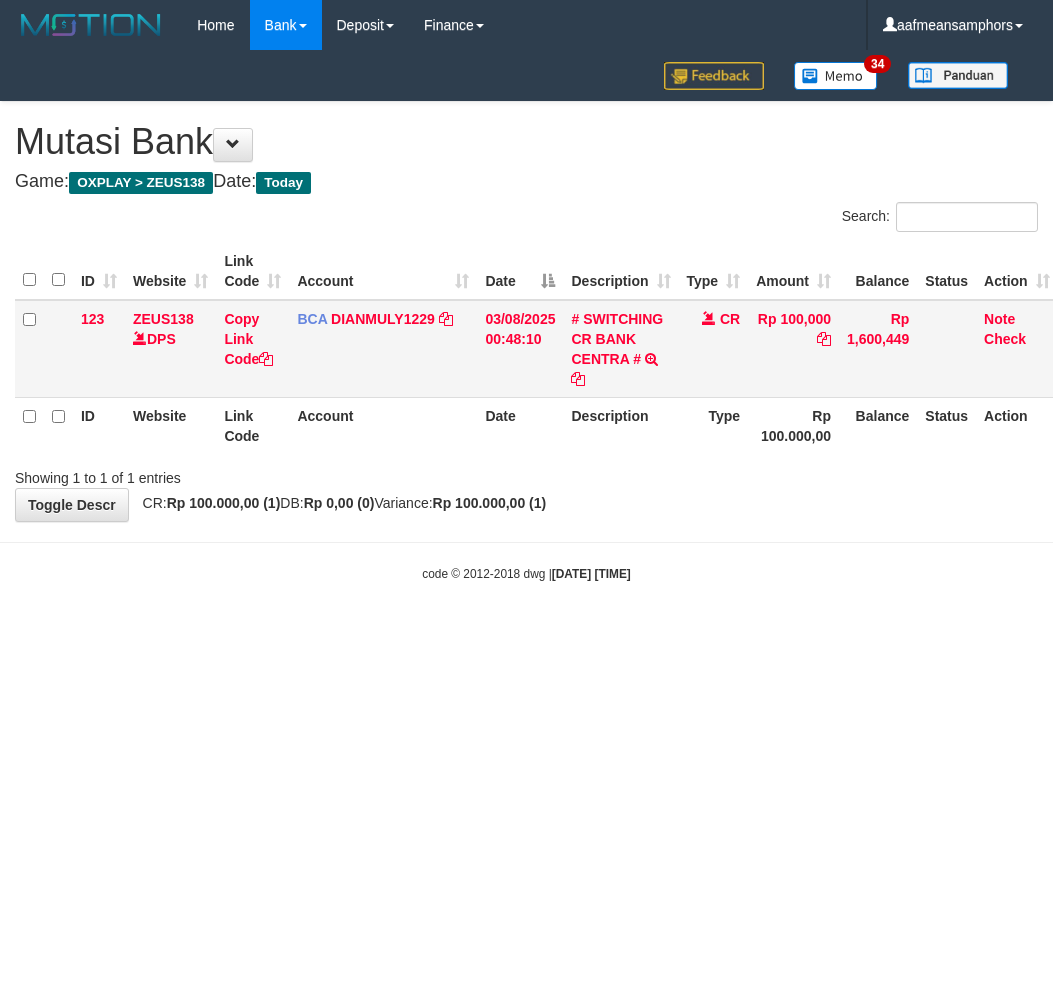 scroll, scrollTop: 0, scrollLeft: 0, axis: both 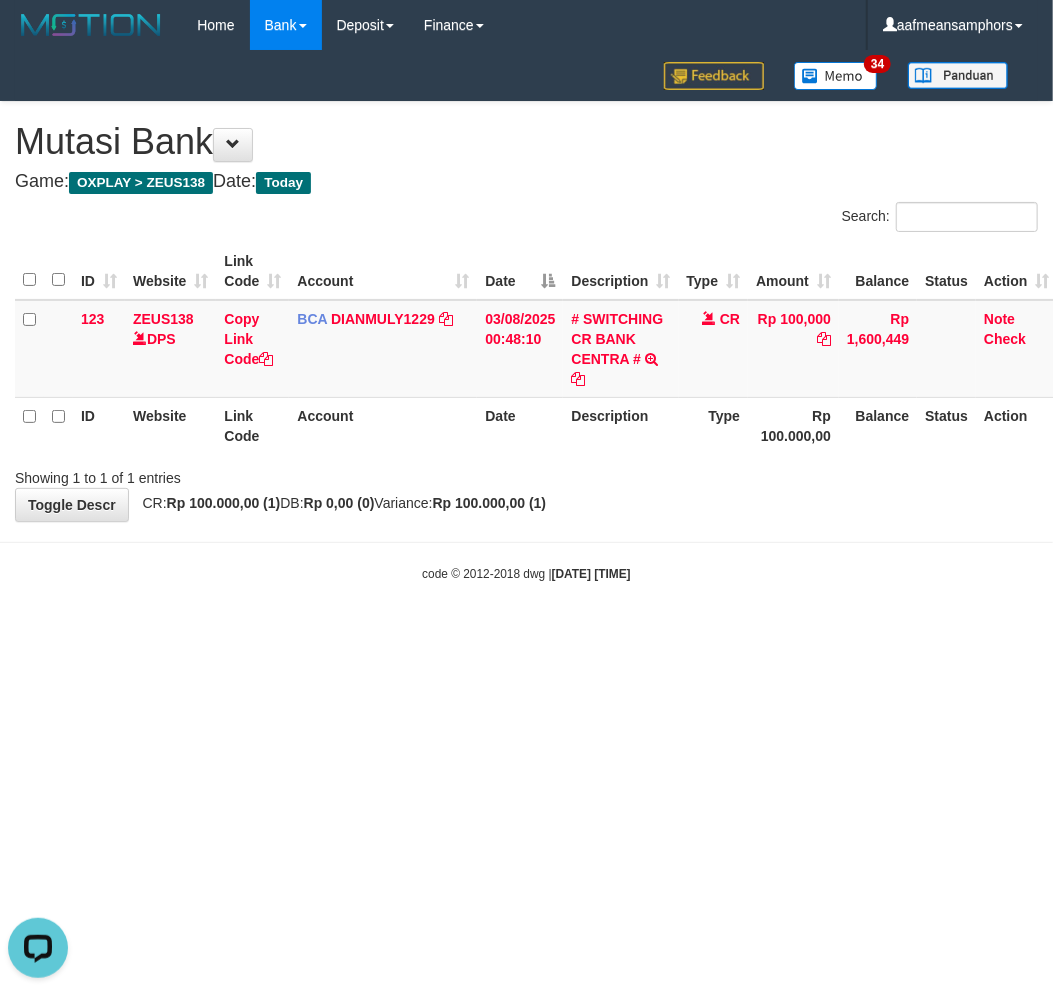 click on "Toggle navigation
Home
Bank
Account List
Load
By Website
Group
[OXPLAY]													ZEUS138
By Load Group (DPS)" at bounding box center (526, 316) 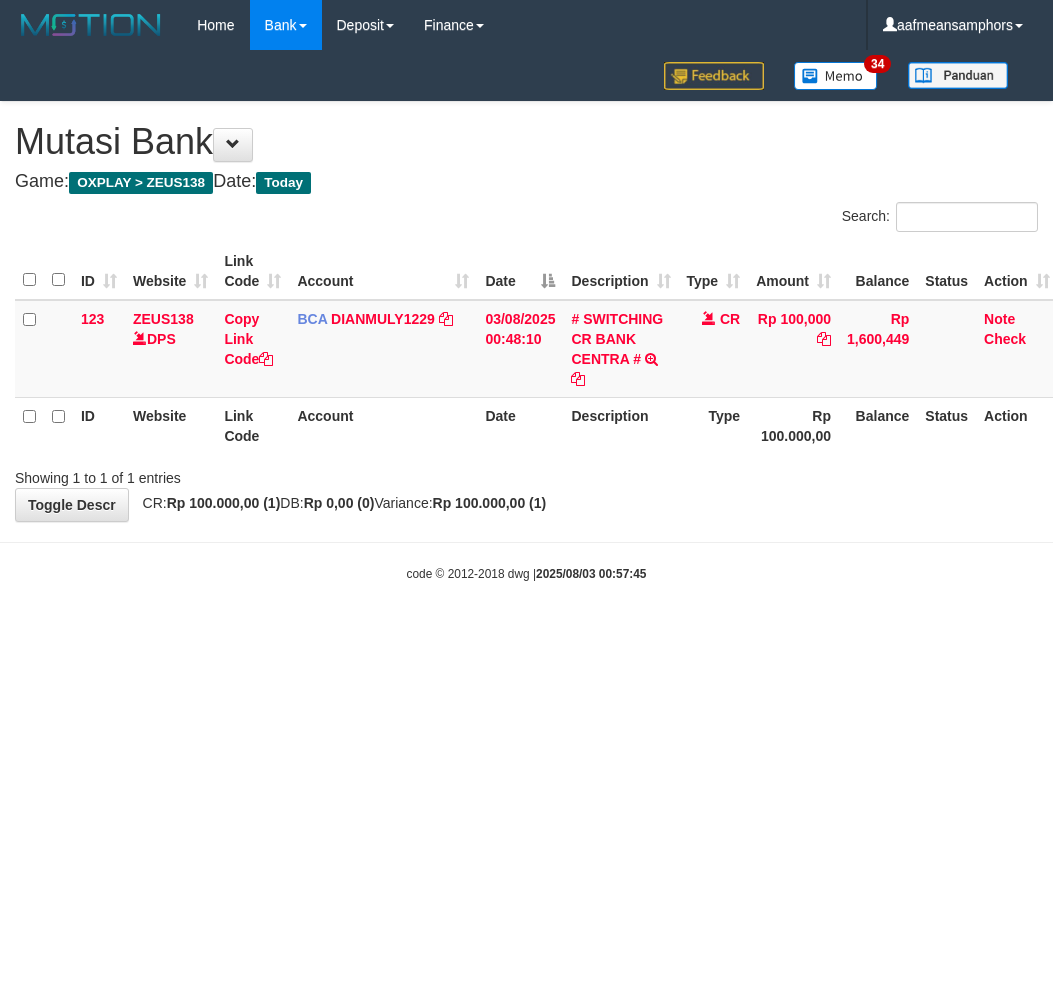 scroll, scrollTop: 0, scrollLeft: 0, axis: both 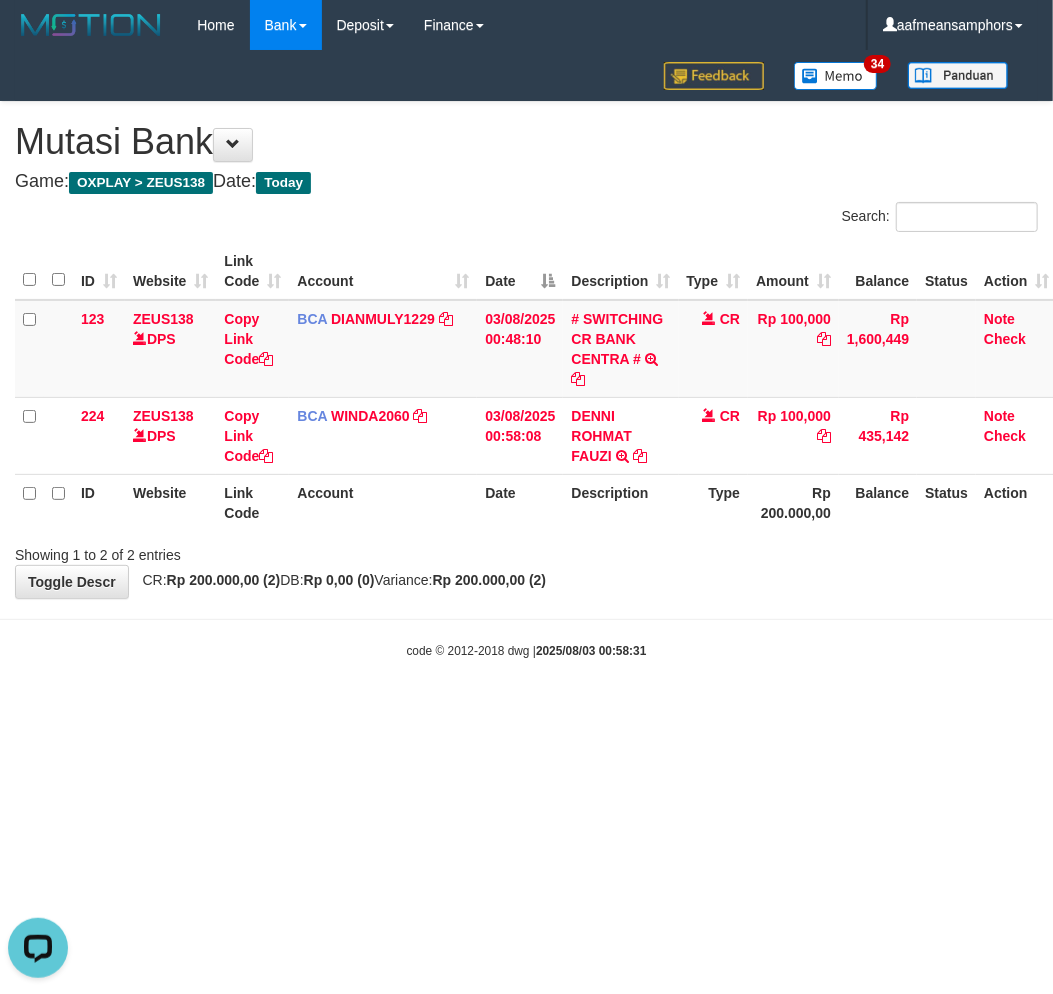 click on "Showing 1 to 2 of 2 entries" at bounding box center (526, 551) 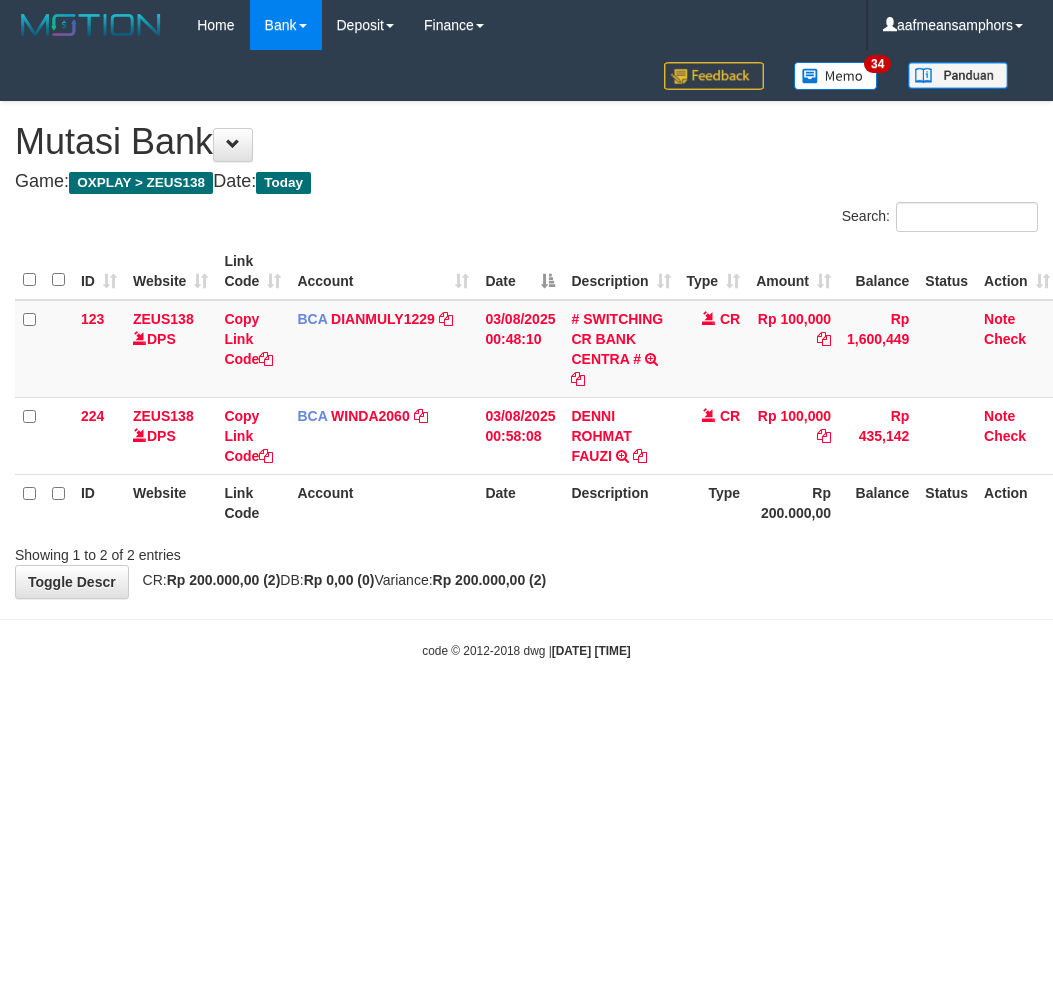 scroll, scrollTop: 0, scrollLeft: 0, axis: both 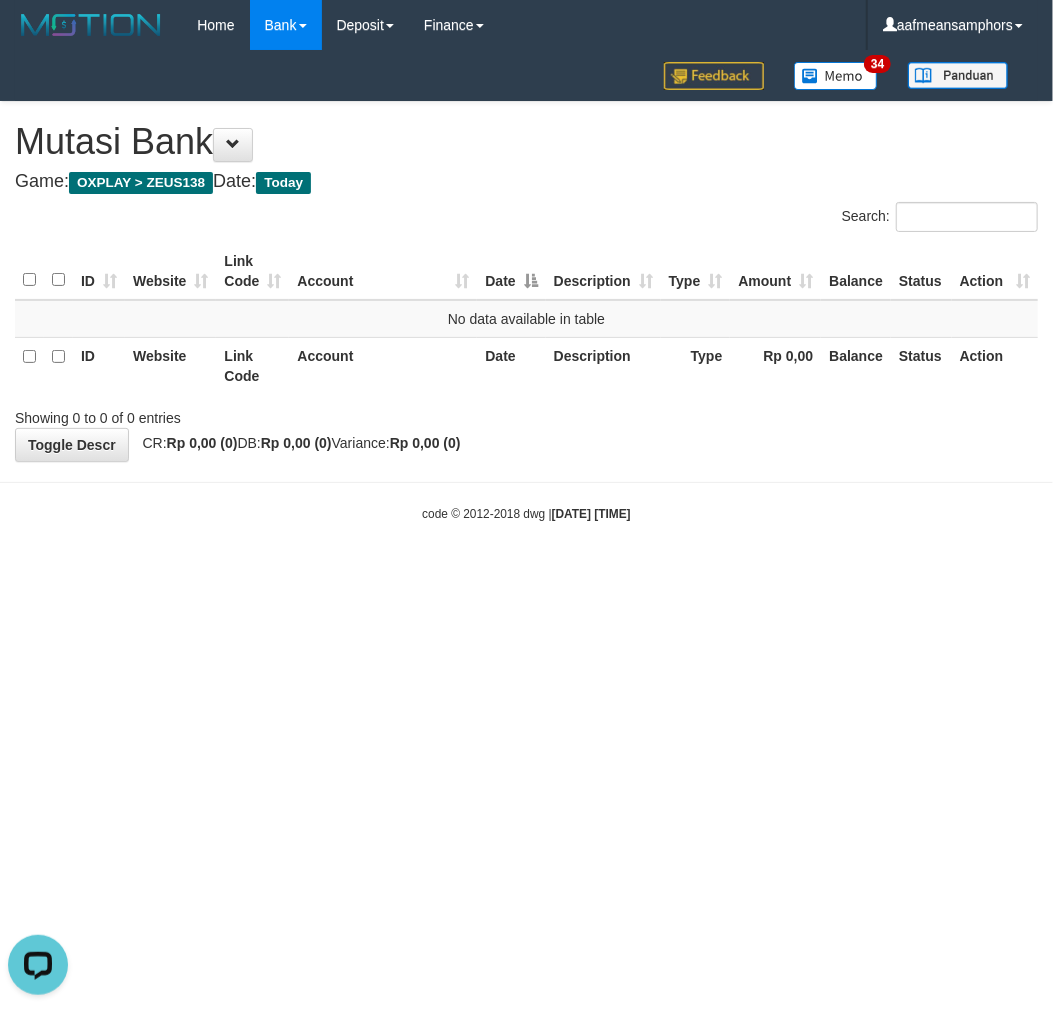 click on "Toggle navigation
Home
Bank
Account List
Load
By Website
Group
[OXPLAY]													ZEUS138
By Load Group (DPS)
Sync" at bounding box center [526, 286] 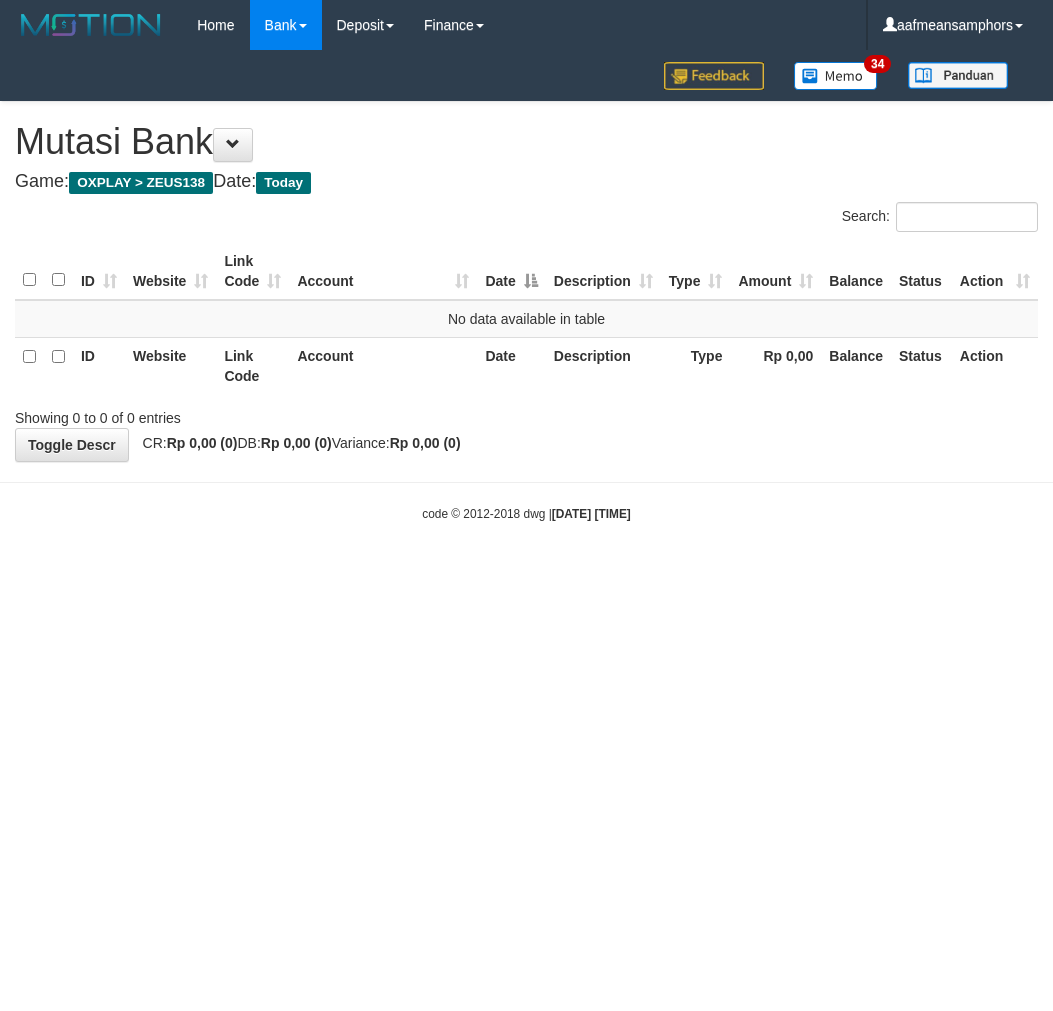 scroll, scrollTop: 0, scrollLeft: 0, axis: both 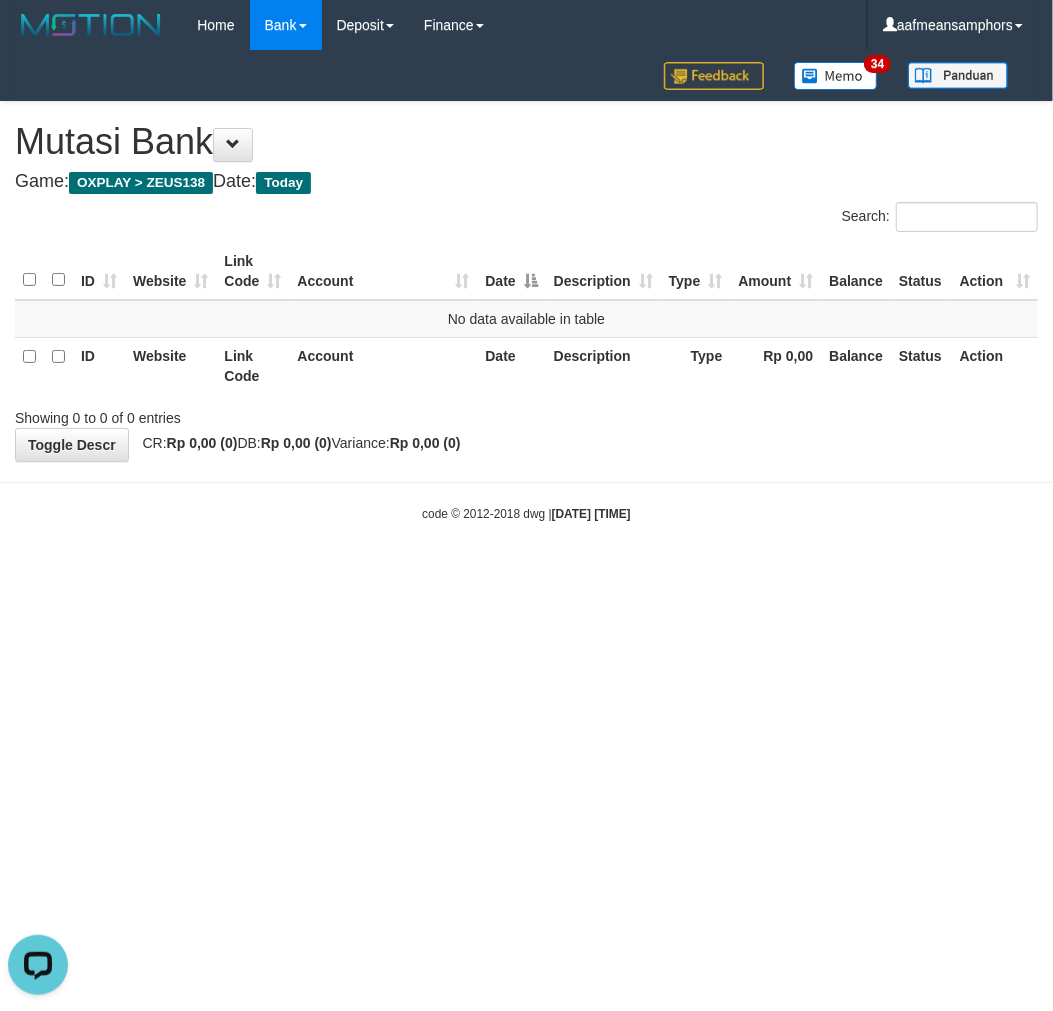 click on "Toggle navigation
Home
Bank
Account List
Load
By Website
Group
[OXPLAY]													ZEUS138
By Load Group (DPS)
Sync" at bounding box center [526, 286] 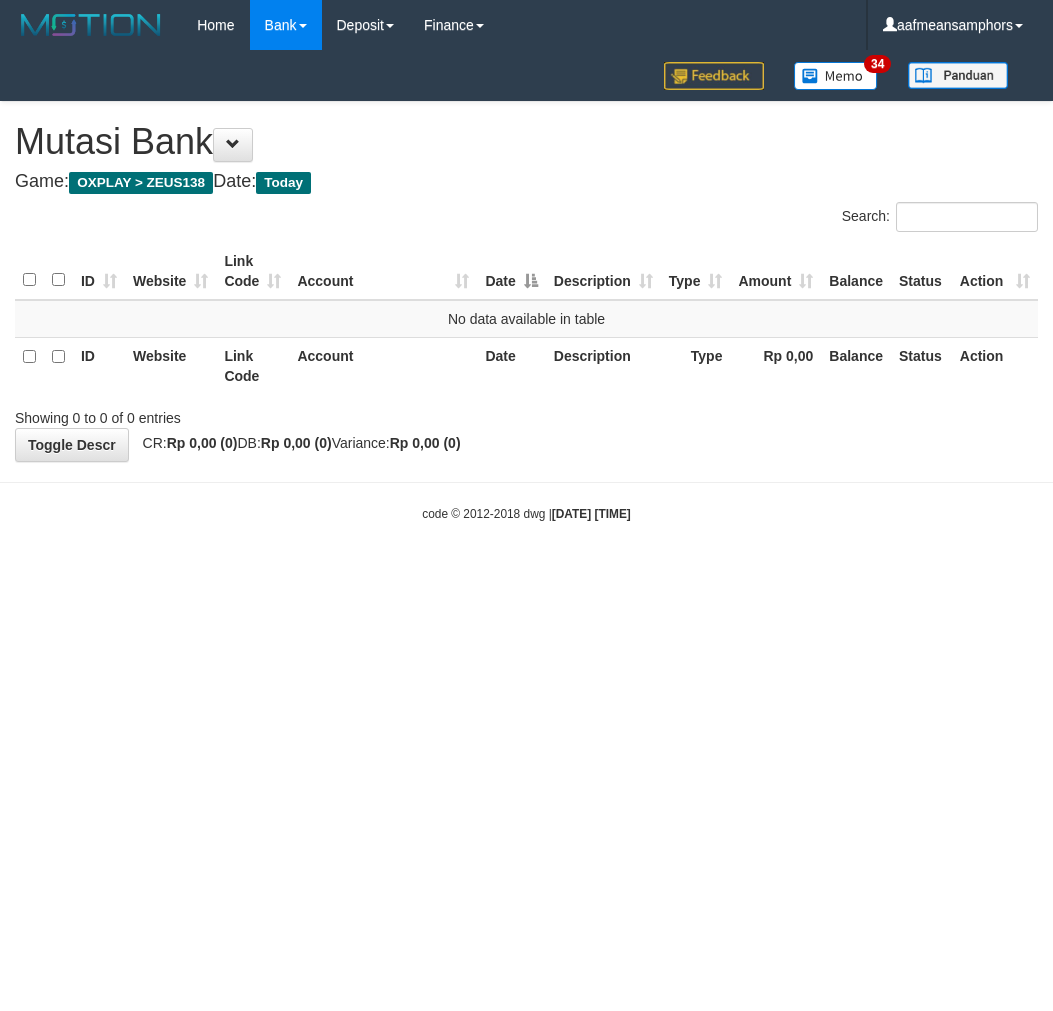 scroll, scrollTop: 0, scrollLeft: 0, axis: both 